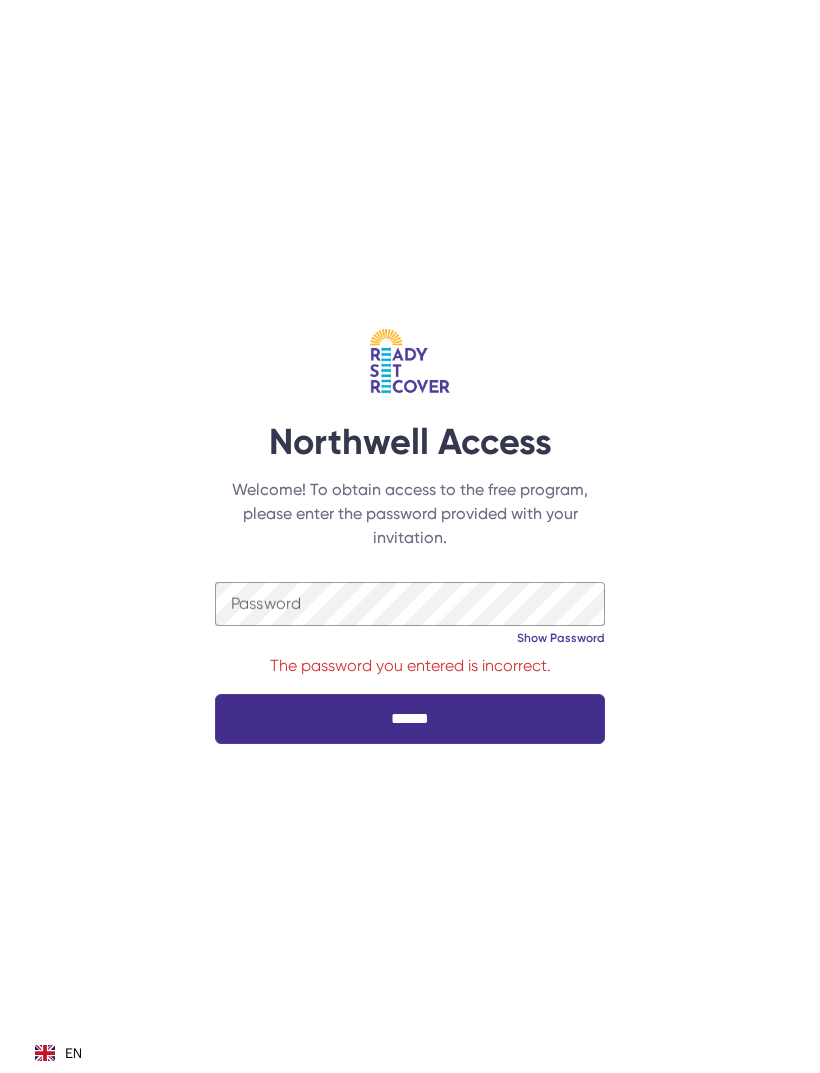 scroll, scrollTop: 0, scrollLeft: 0, axis: both 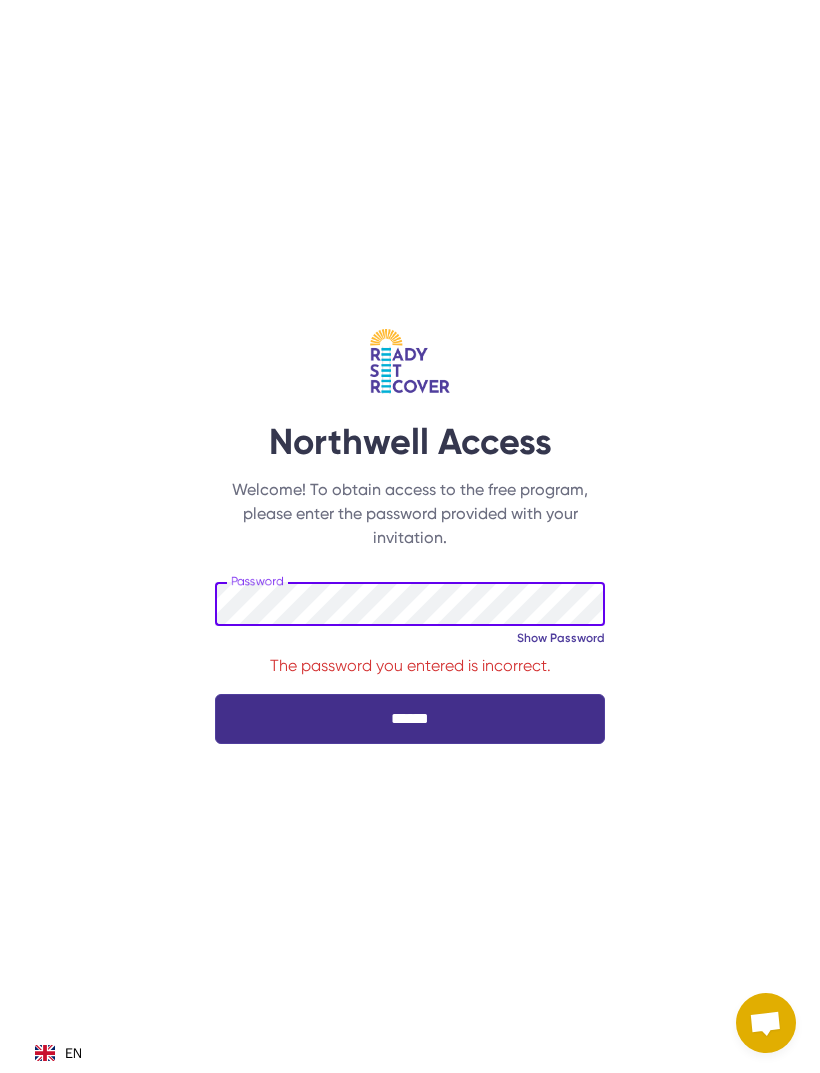 click on "******" at bounding box center (410, 719) 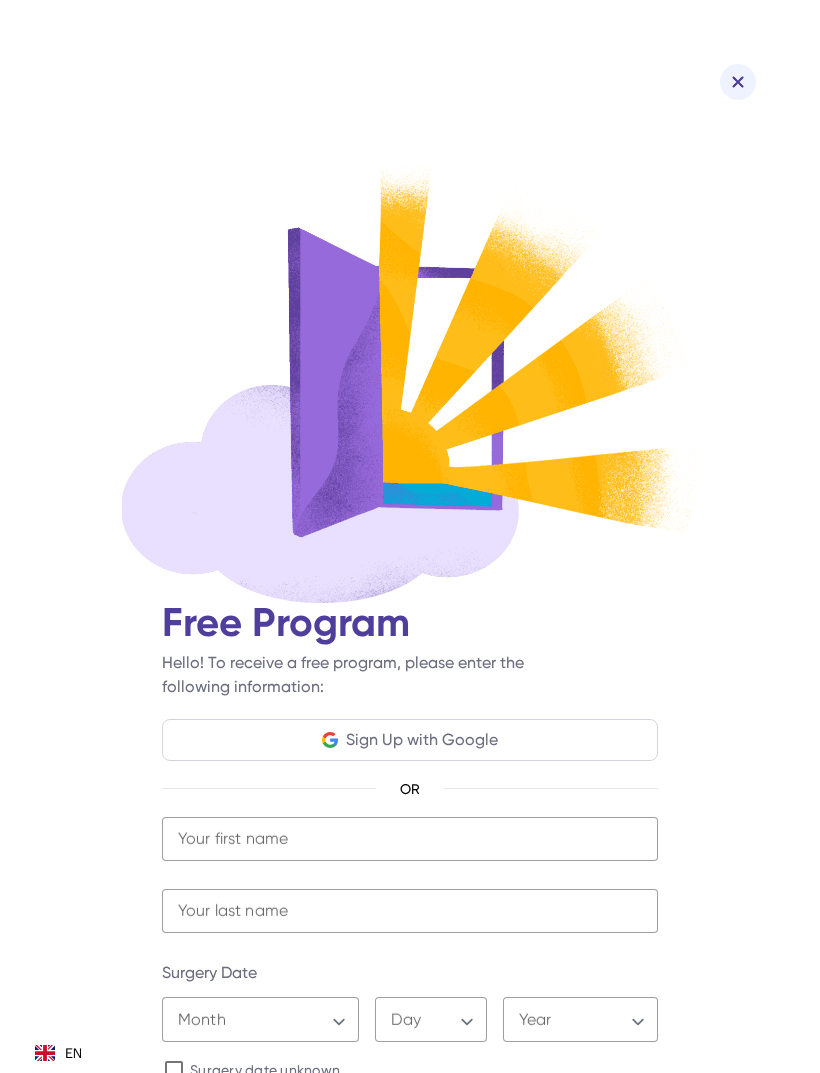 scroll, scrollTop: 0, scrollLeft: 0, axis: both 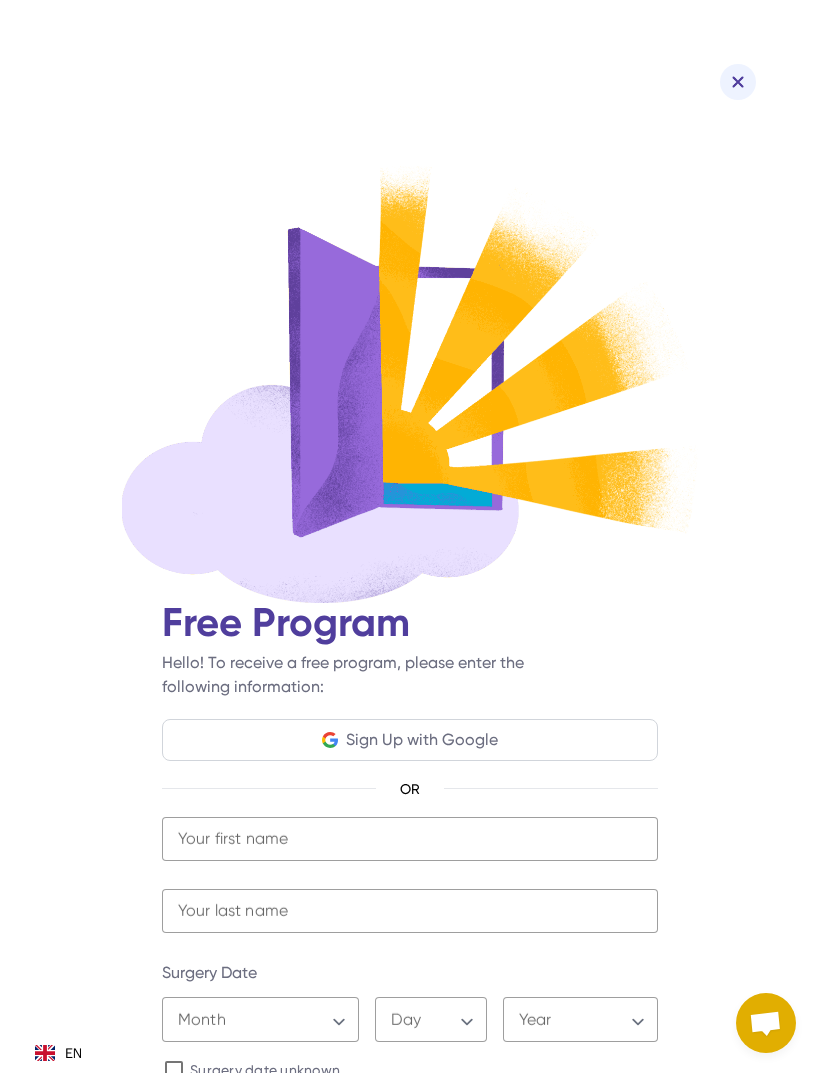 click at bounding box center (410, 839) 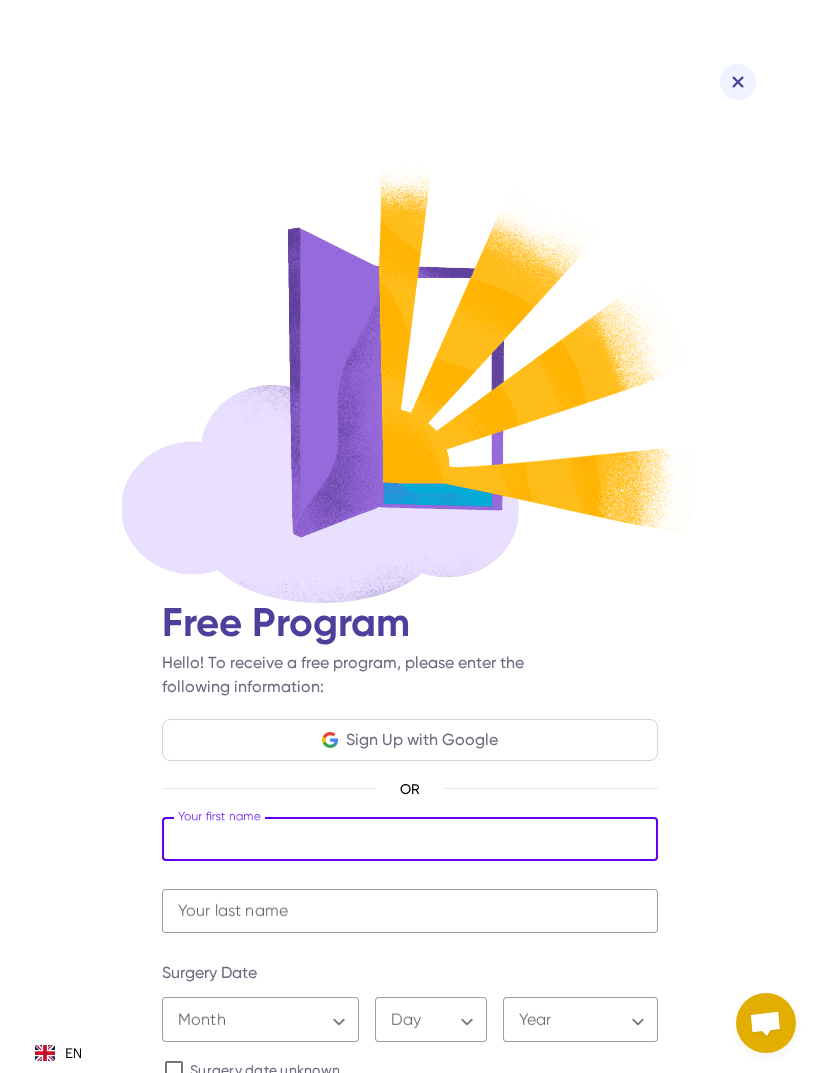 scroll, scrollTop: 133, scrollLeft: 0, axis: vertical 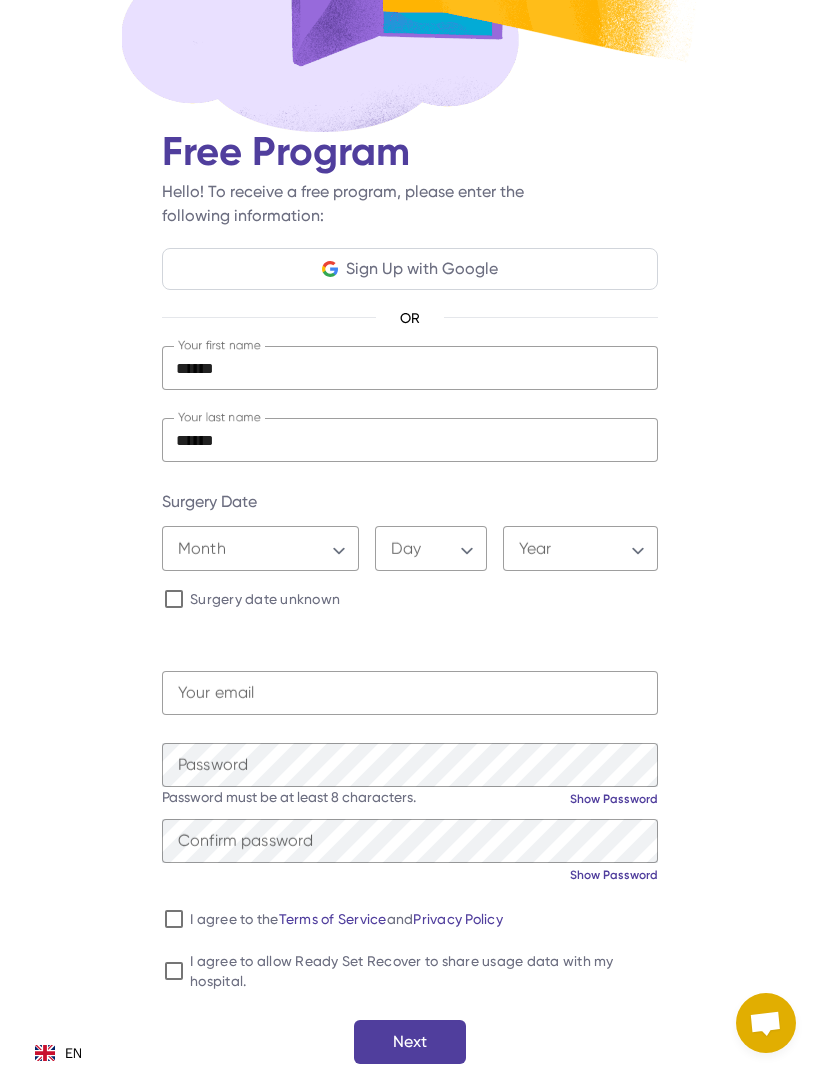 click on "*******
********
*****
*****
***
****
****
******
*********
*******
********
********" at bounding box center [260, 551] 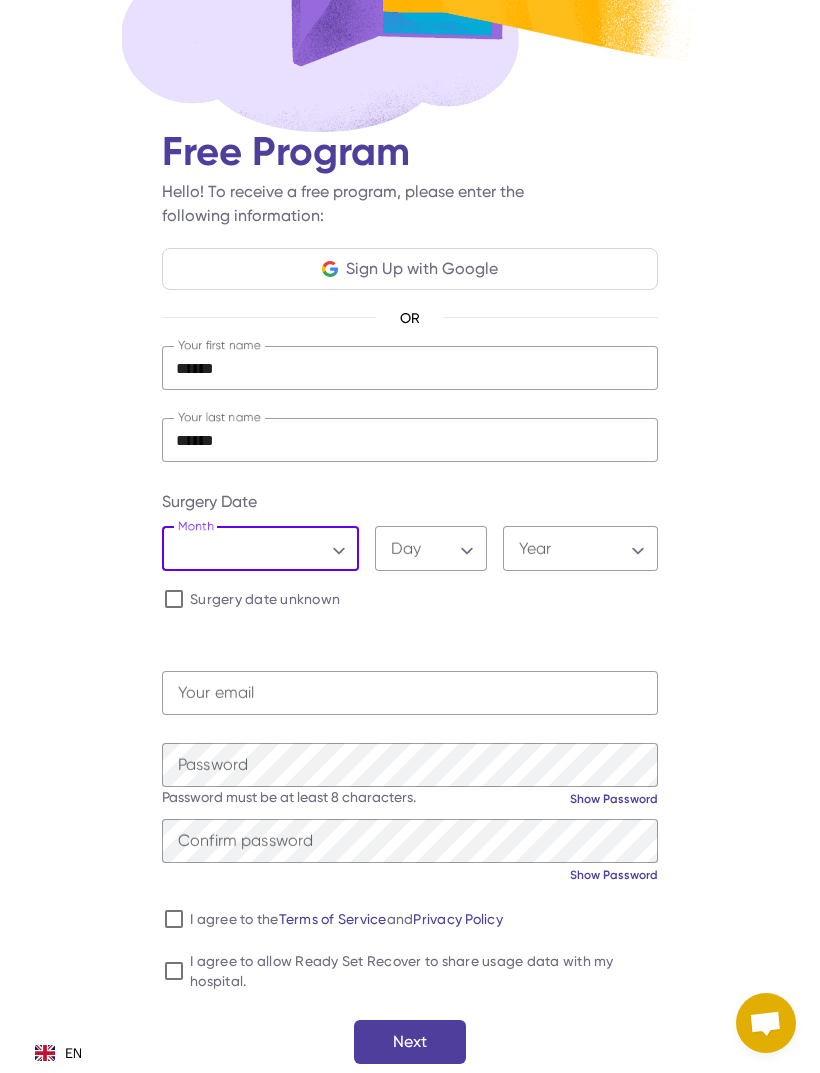 select on "*" 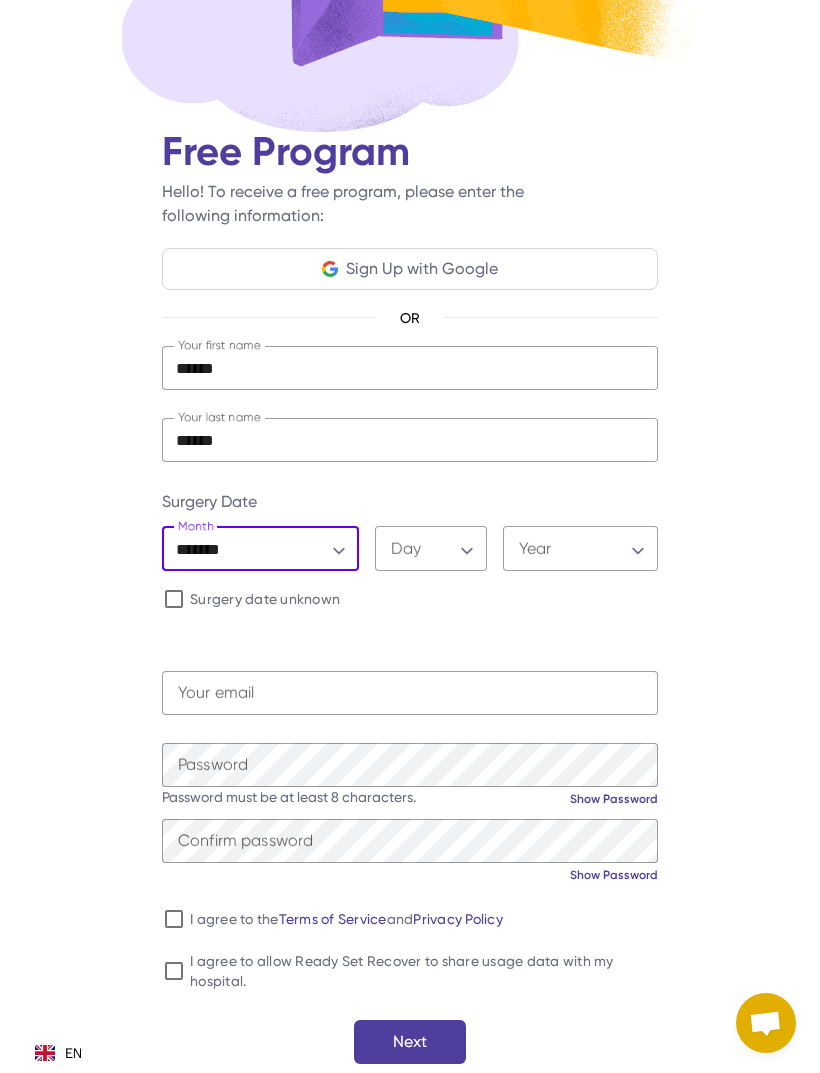 click on "*
*
*
*
*
*
*
*
*
**
**
**
**
**
**
**
**
**
**
**
**
**
**
**
**
**
**
**
**
**
**" at bounding box center (431, 551) 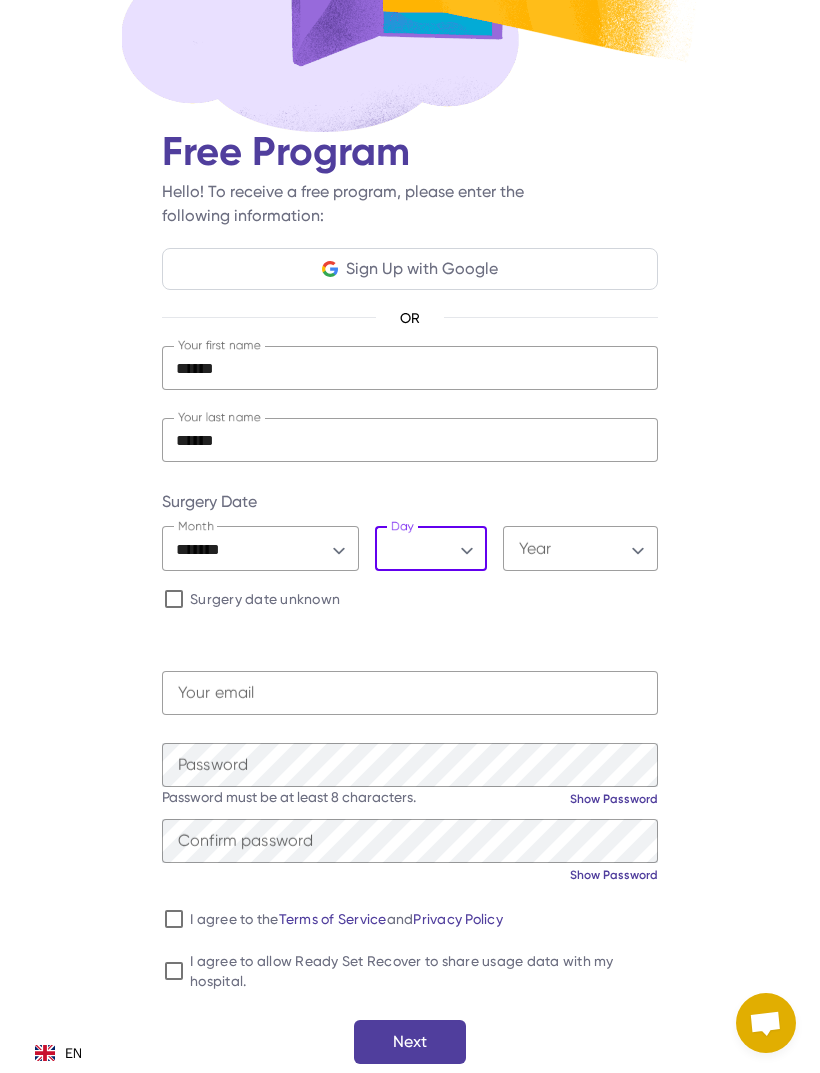select on "**" 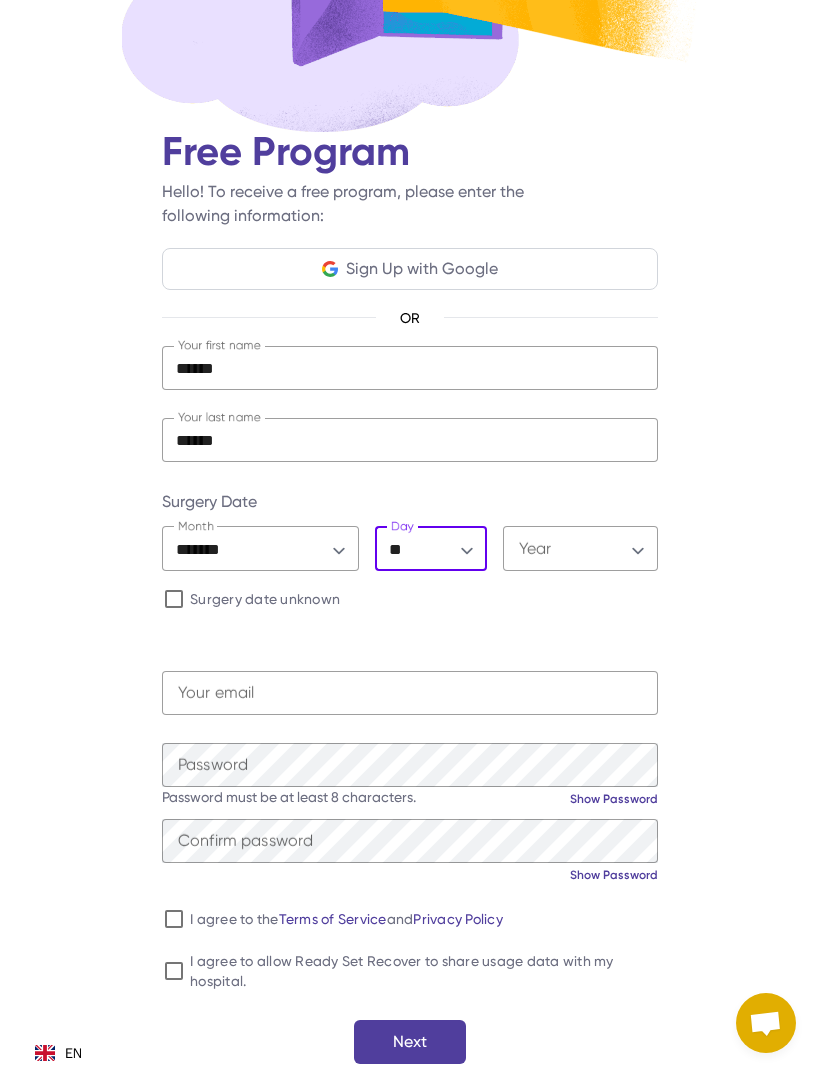 click on "****
****
****
****
****
****" at bounding box center (580, 551) 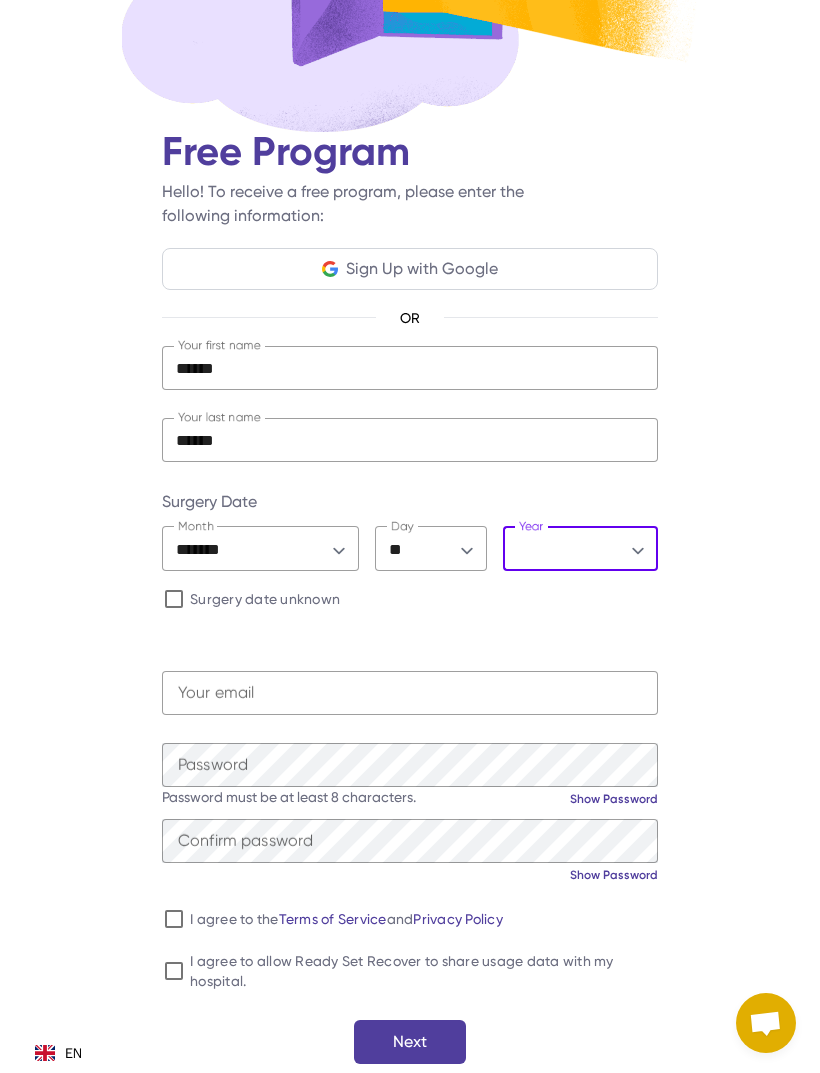 select on "****" 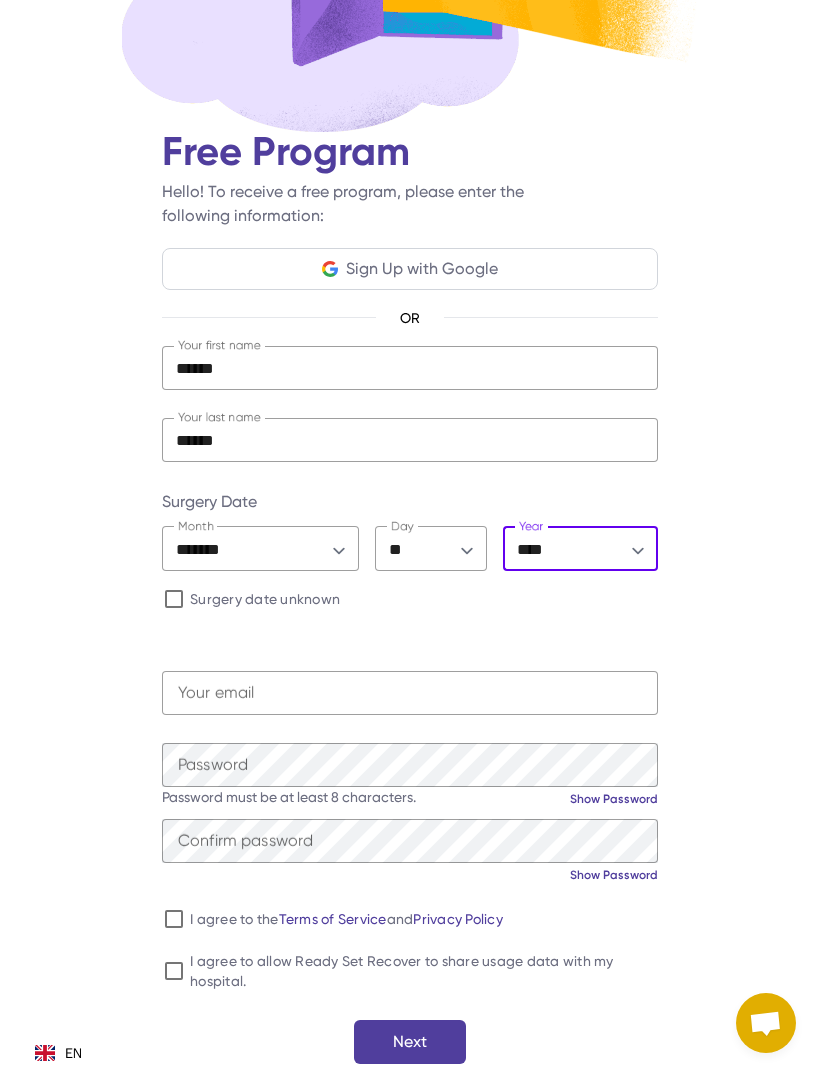 click at bounding box center [410, 693] 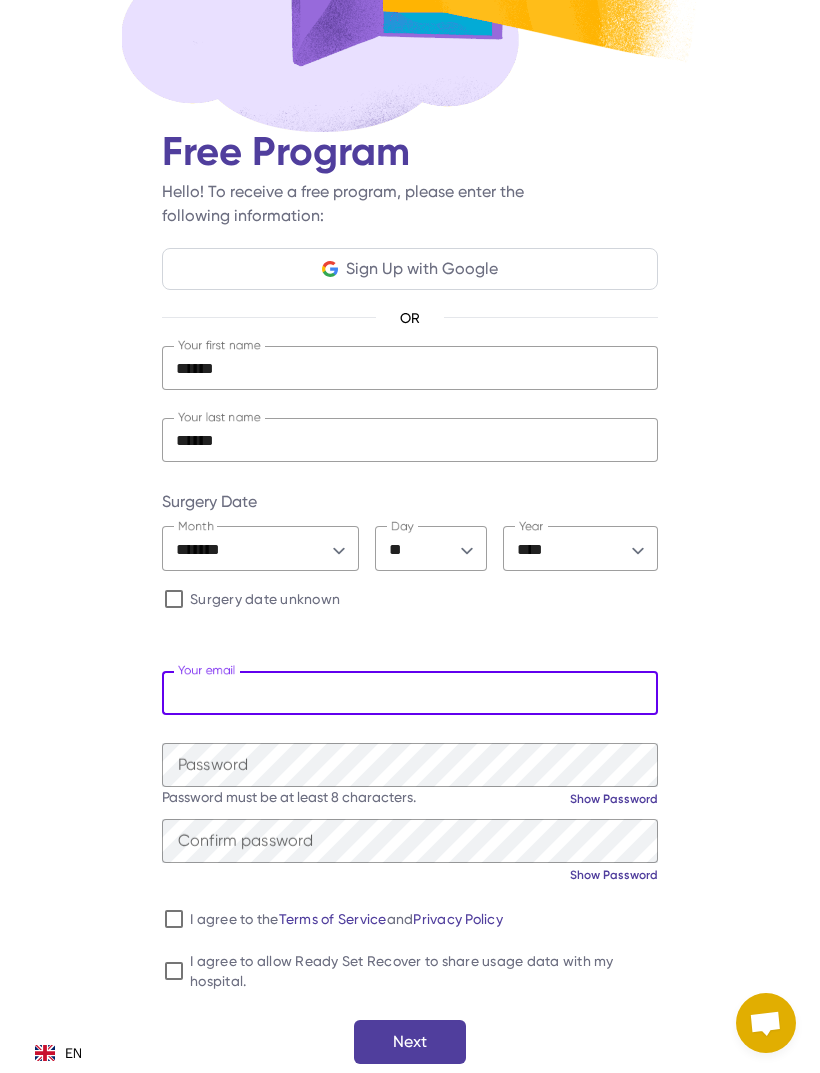 scroll, scrollTop: 470, scrollLeft: 0, axis: vertical 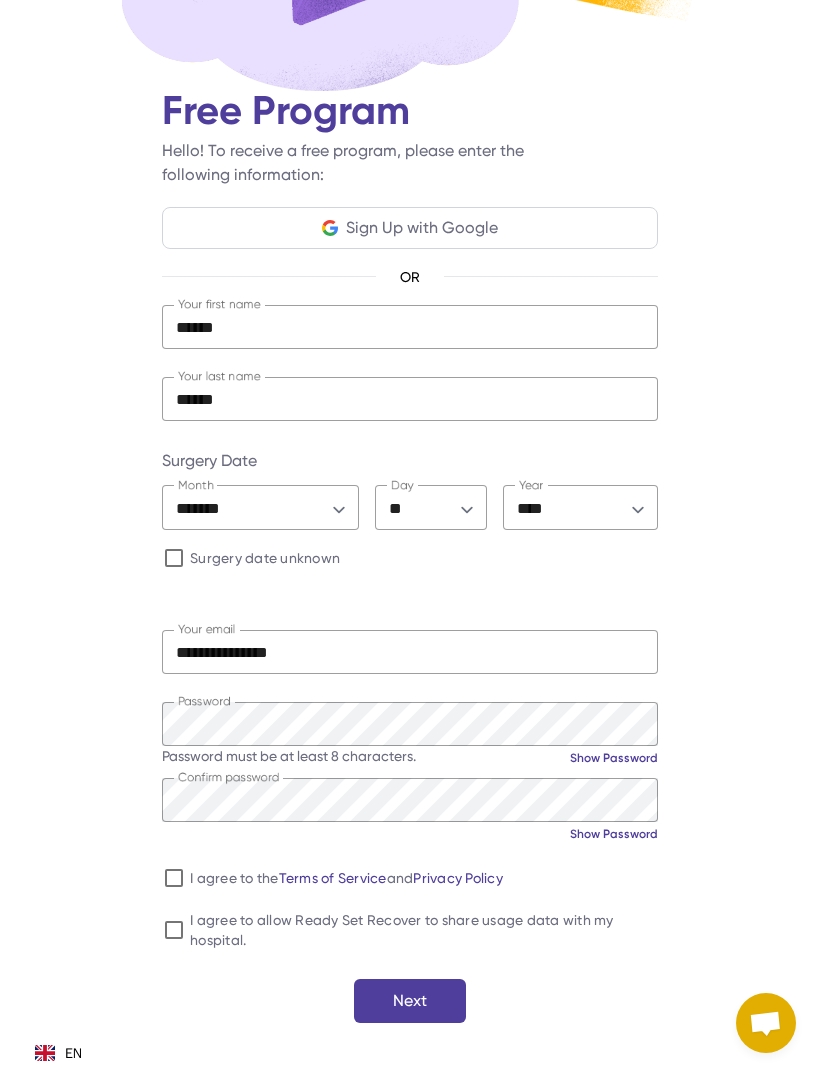 click at bounding box center (410, 1001) 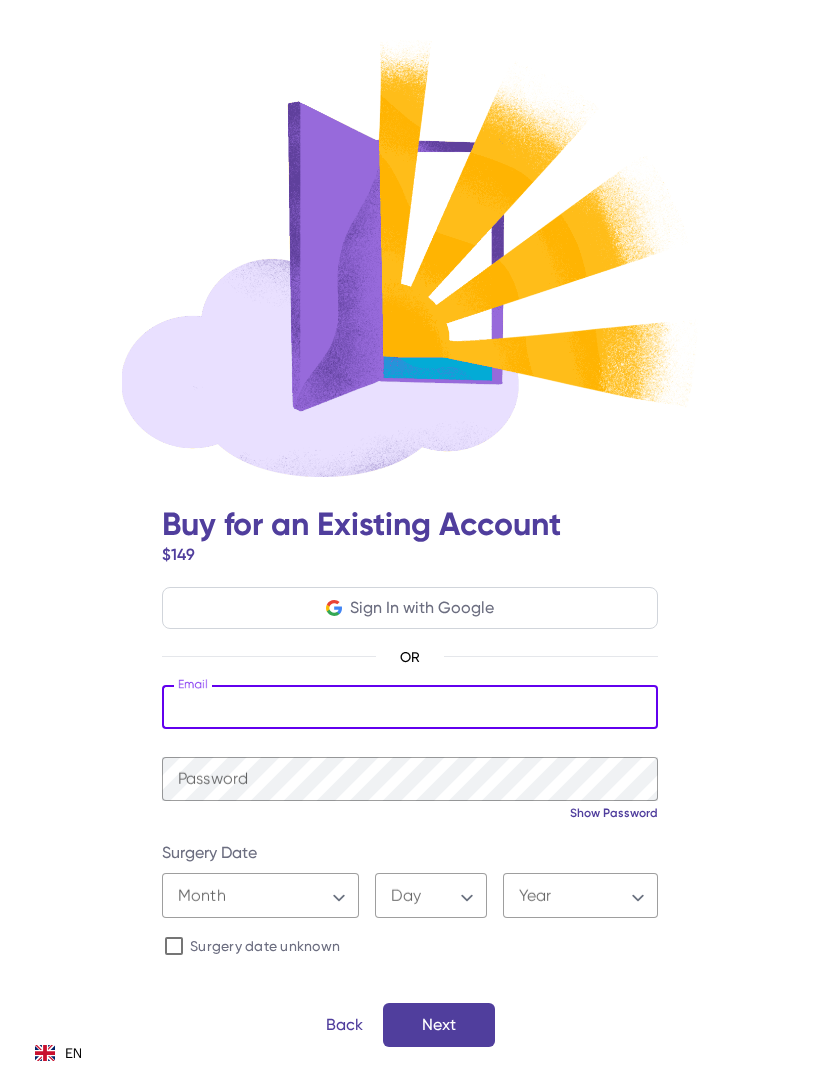 scroll, scrollTop: 350, scrollLeft: 0, axis: vertical 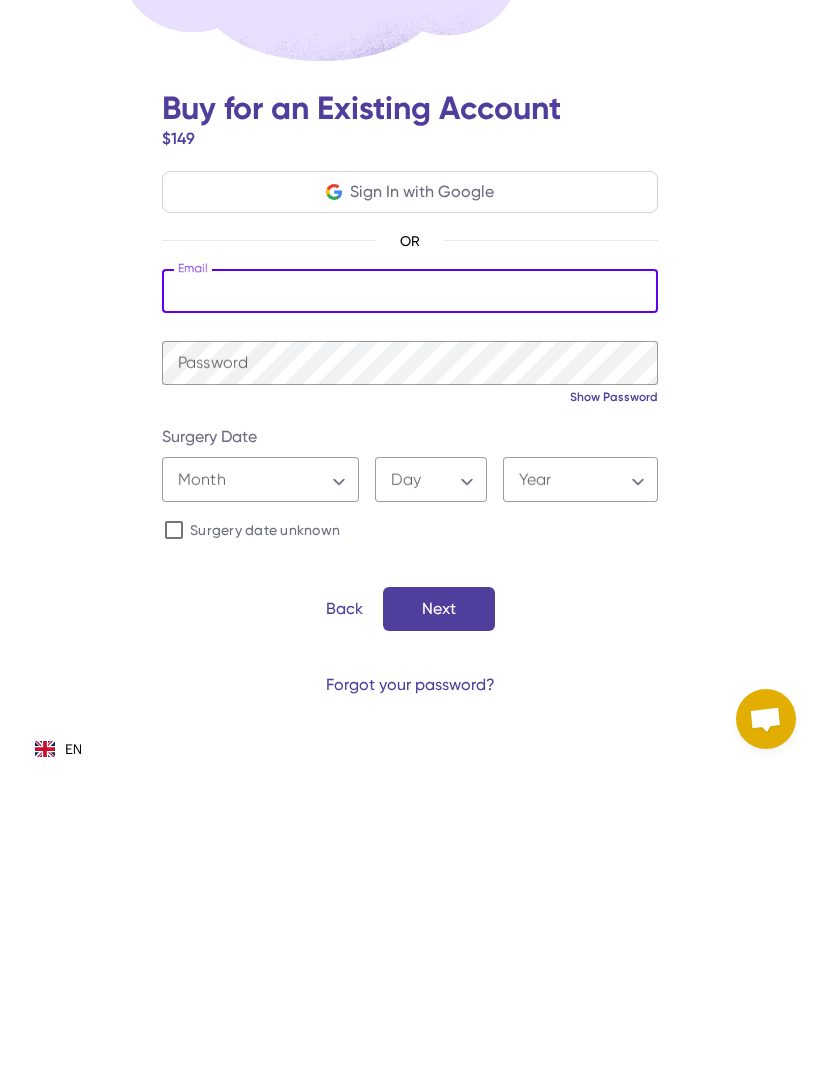 click on "Back" at bounding box center (344, 913) 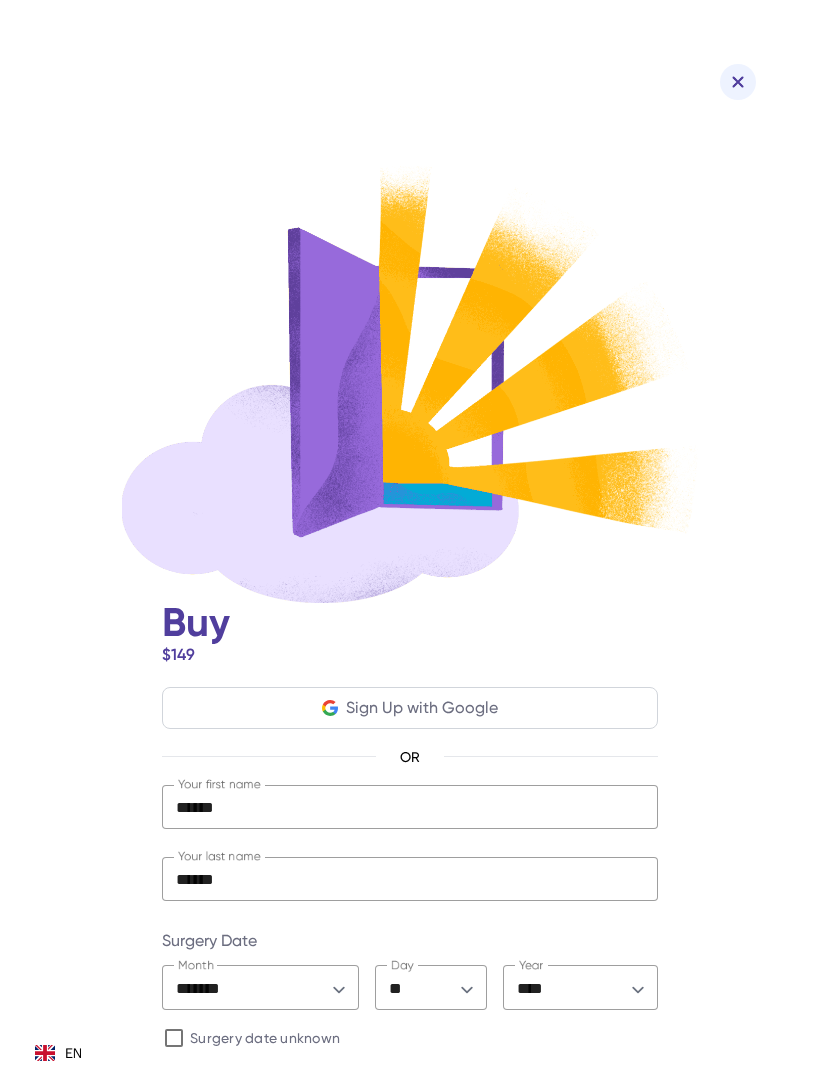 scroll, scrollTop: 0, scrollLeft: 0, axis: both 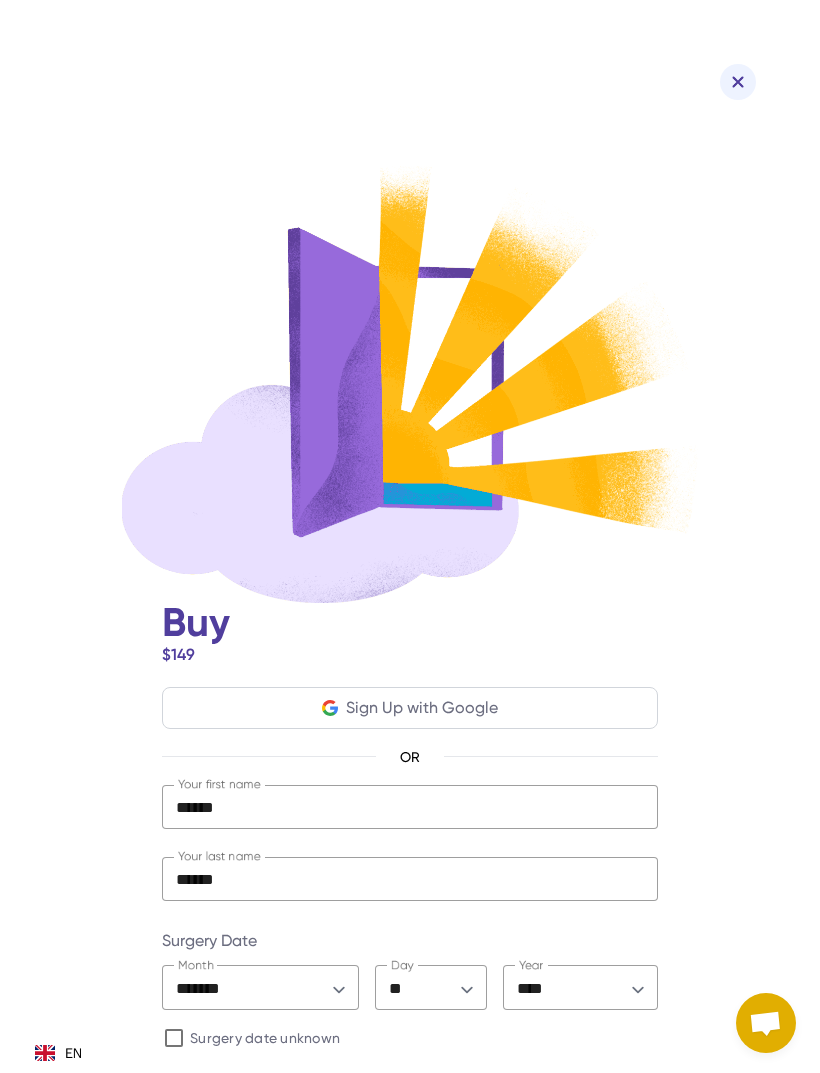 click at bounding box center [738, 82] 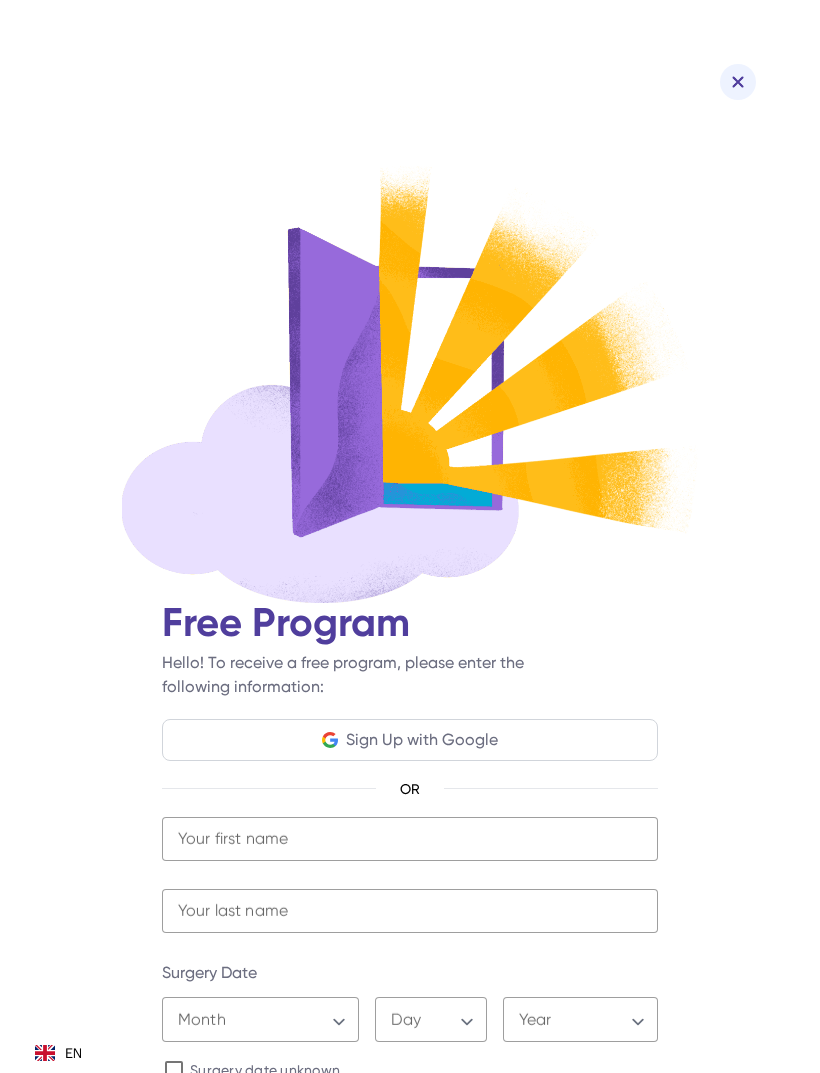 scroll, scrollTop: 509, scrollLeft: 0, axis: vertical 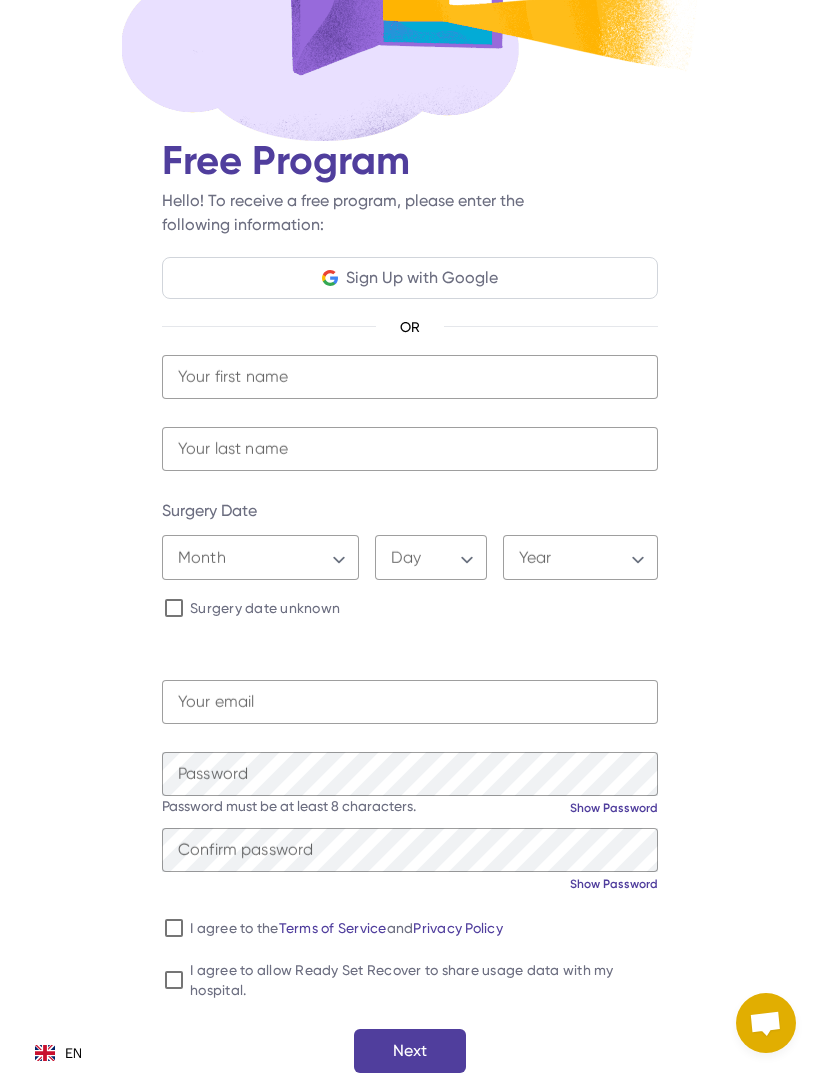 click at bounding box center (410, 377) 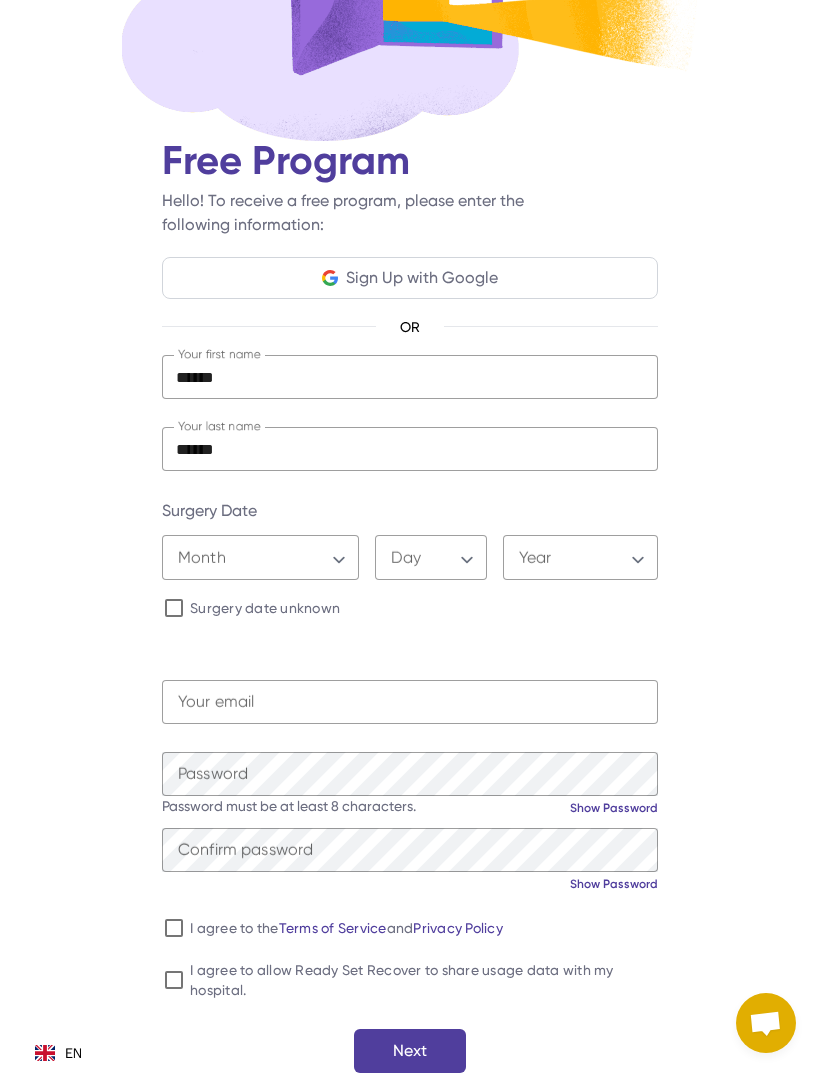 click on "*******
********
*****
*****
***
****
****
******
*********
*******
********
********" at bounding box center (260, 560) 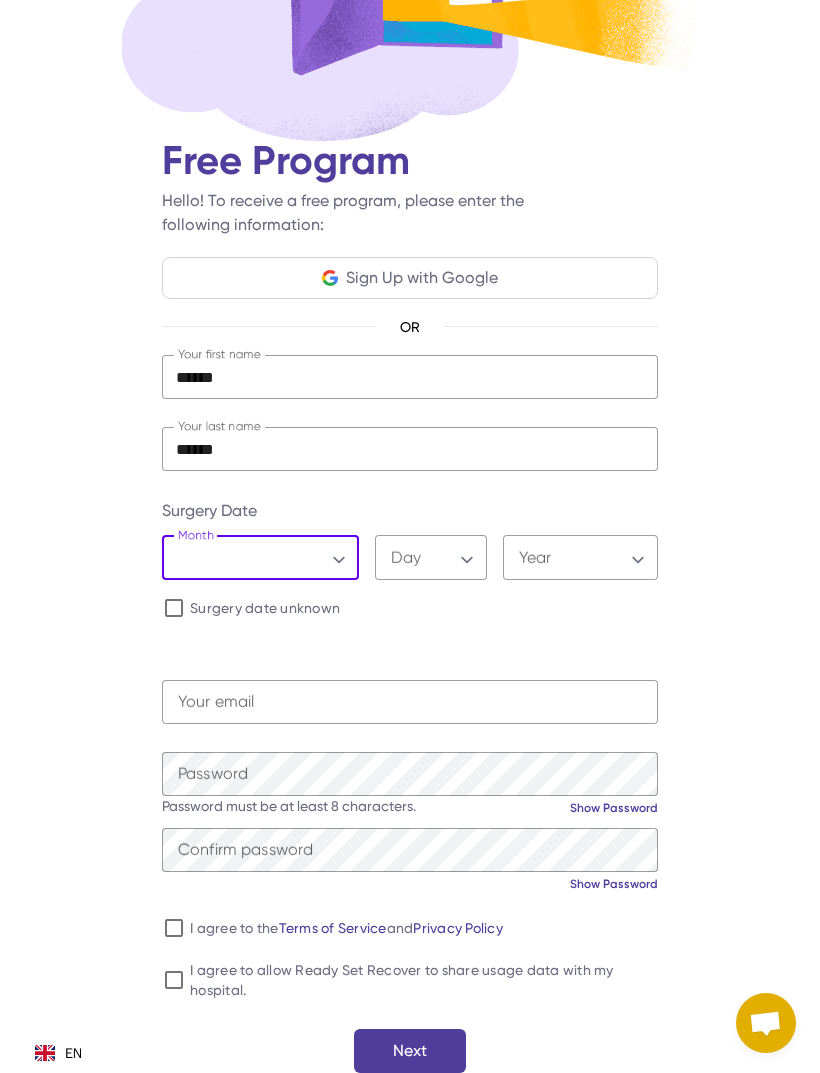 select on "*" 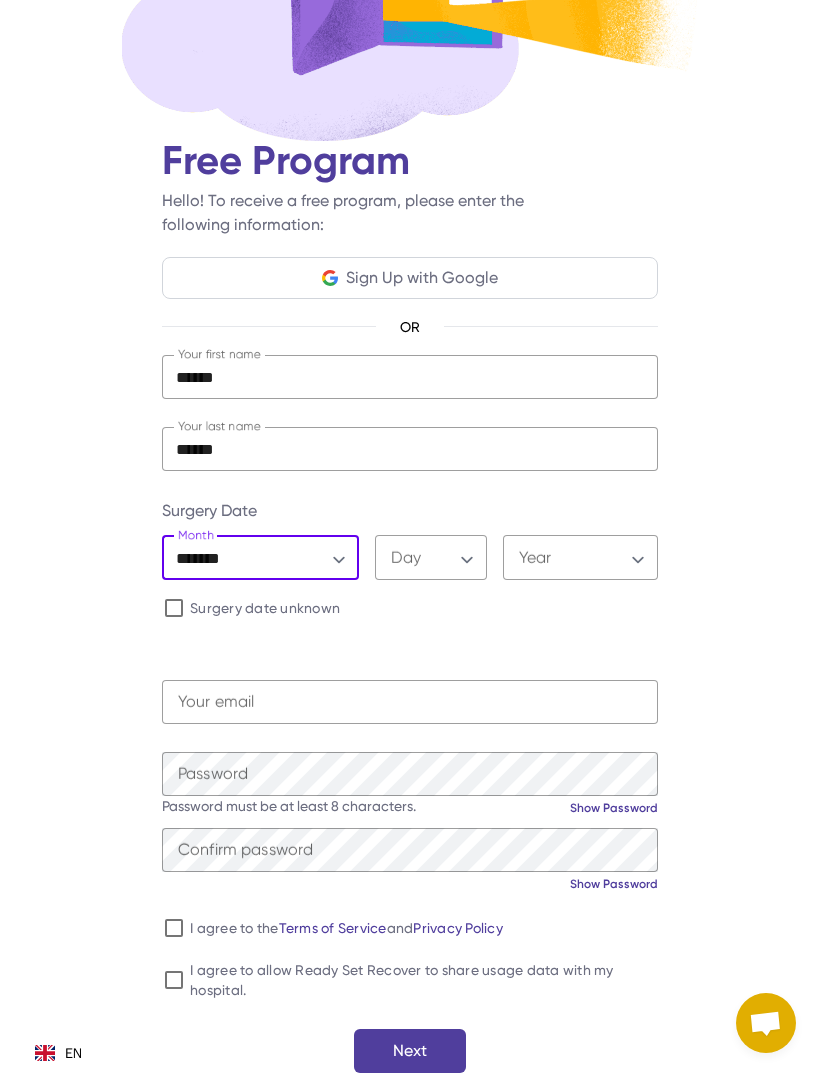click on "*
*
*
*
*
*
*
*
*
**
**
**
**
**
**
**
**
**
**
**
**
**
**
**
**
**
**
**
**
**
**" at bounding box center (431, 560) 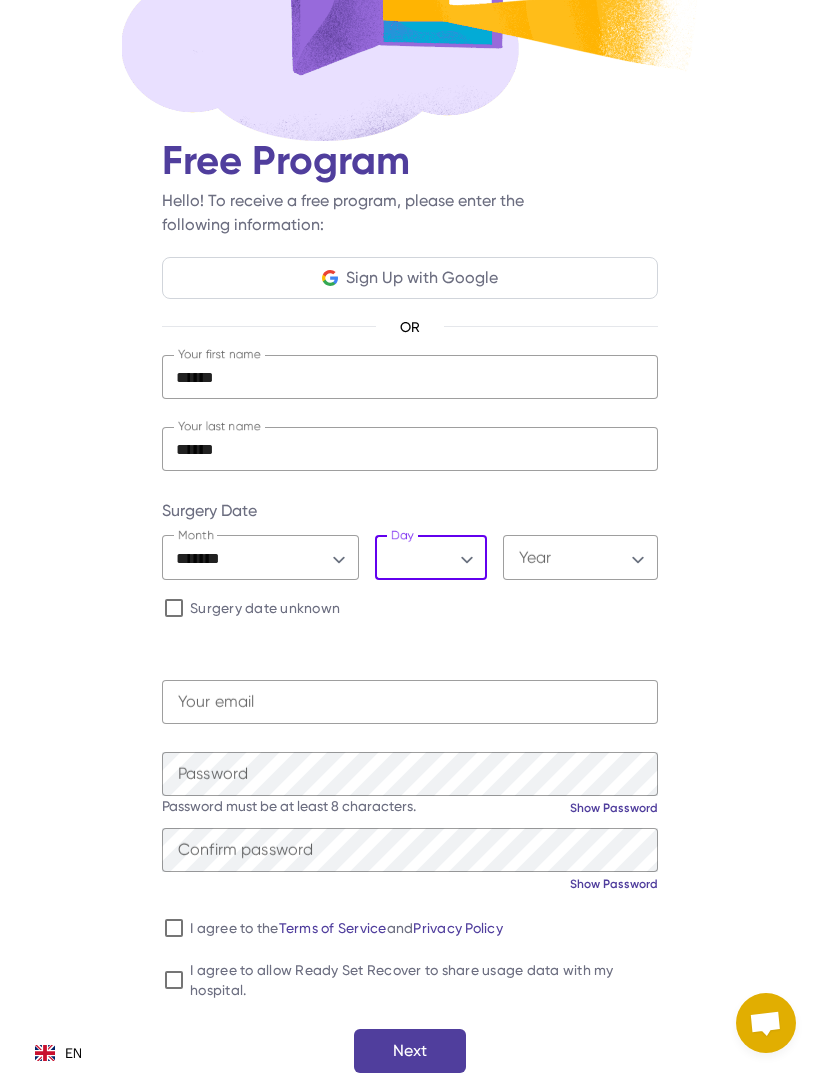 select on "**" 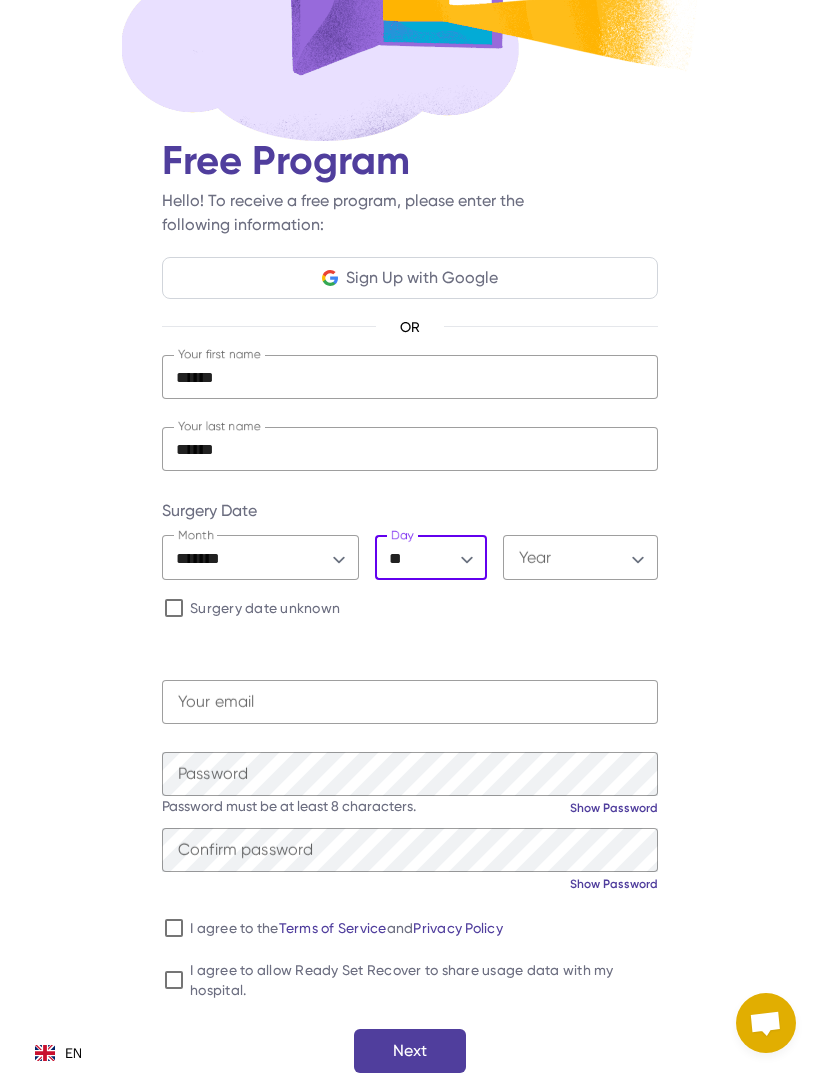 click on "****
****
****
****
****
****" at bounding box center (580, 560) 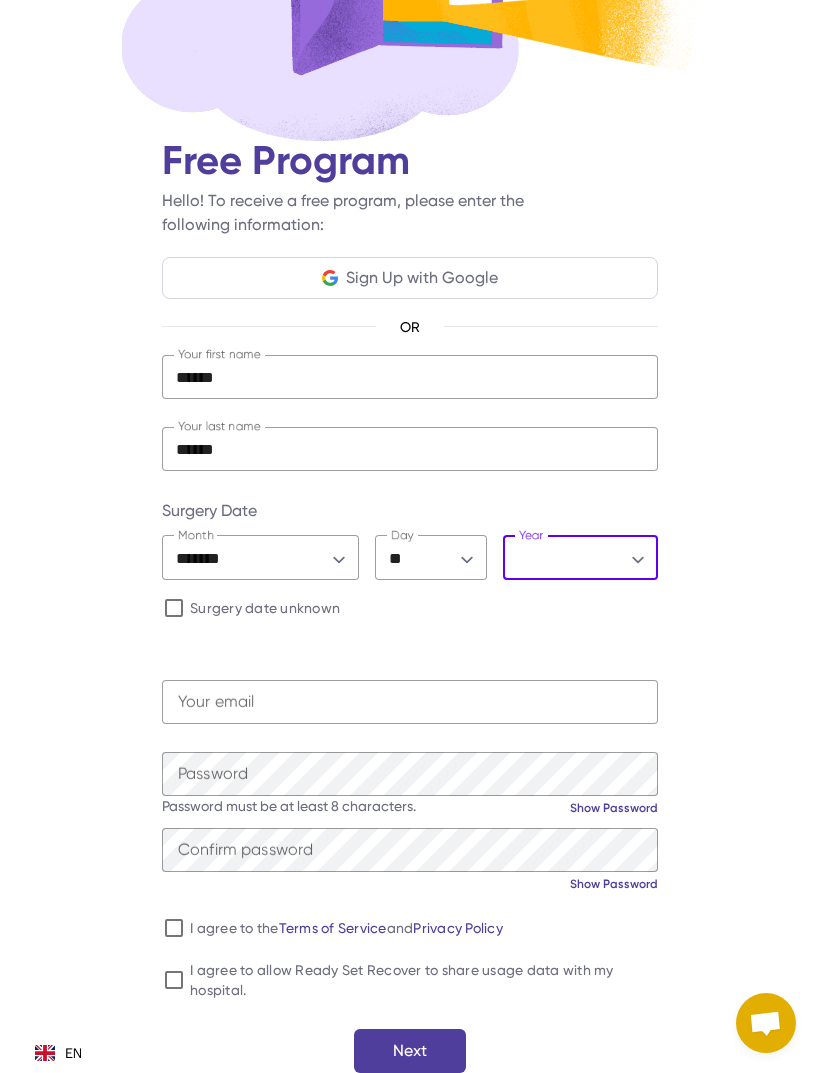 select on "****" 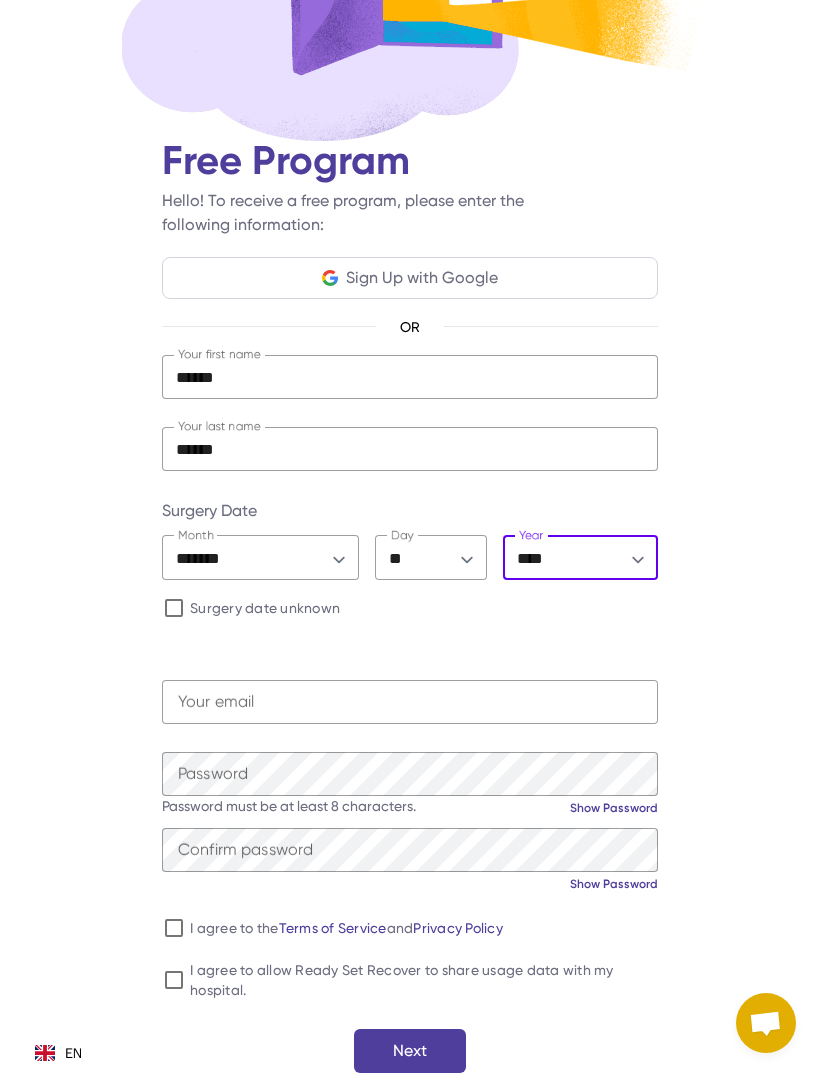 click at bounding box center (410, 702) 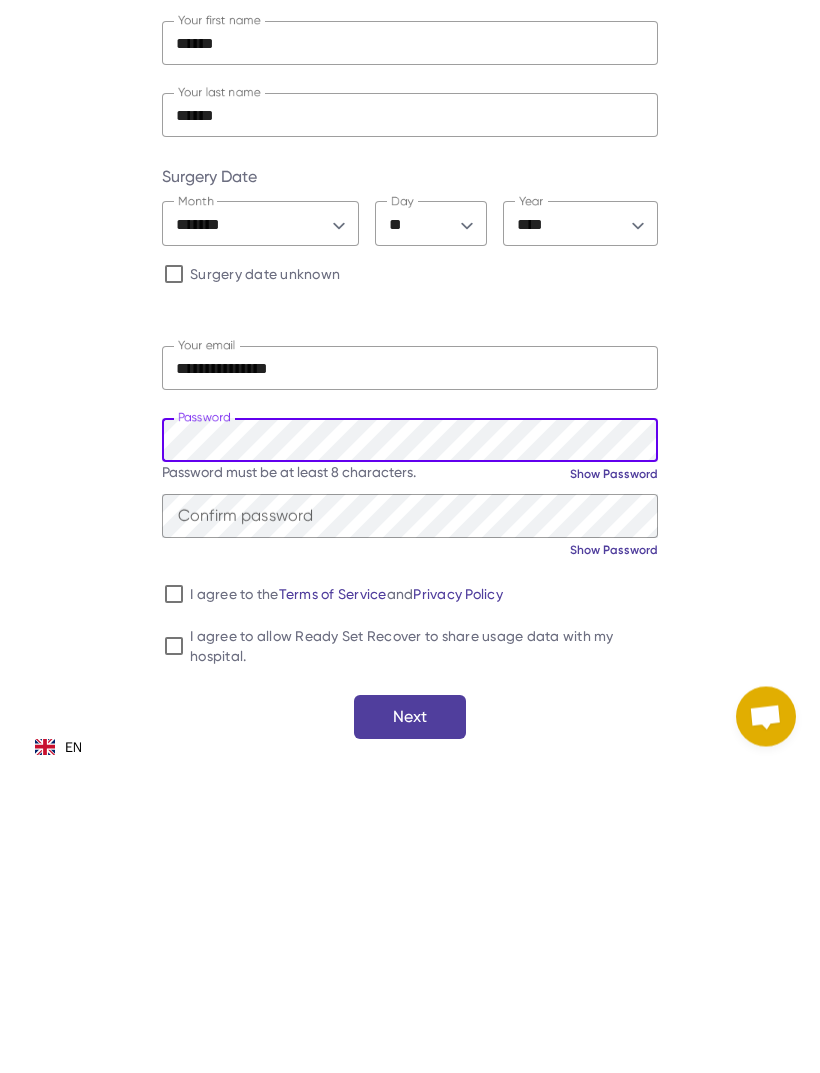 scroll, scrollTop: 512, scrollLeft: 0, axis: vertical 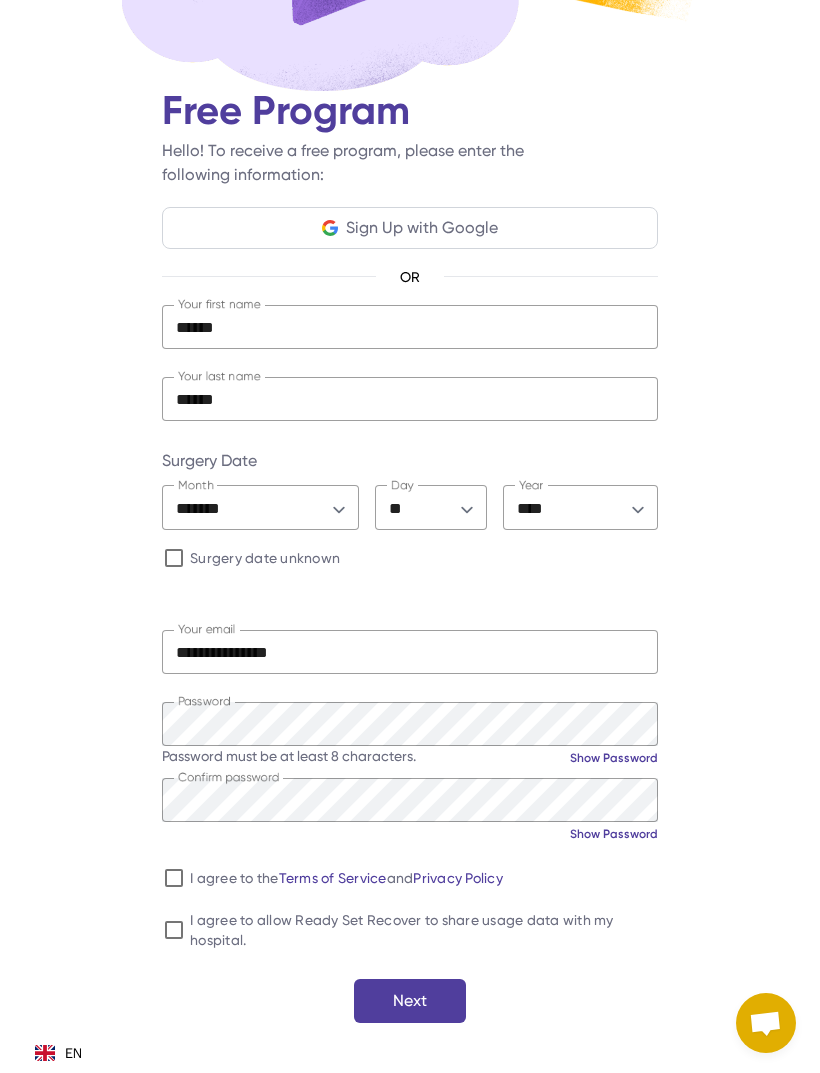 click at bounding box center [410, 1001] 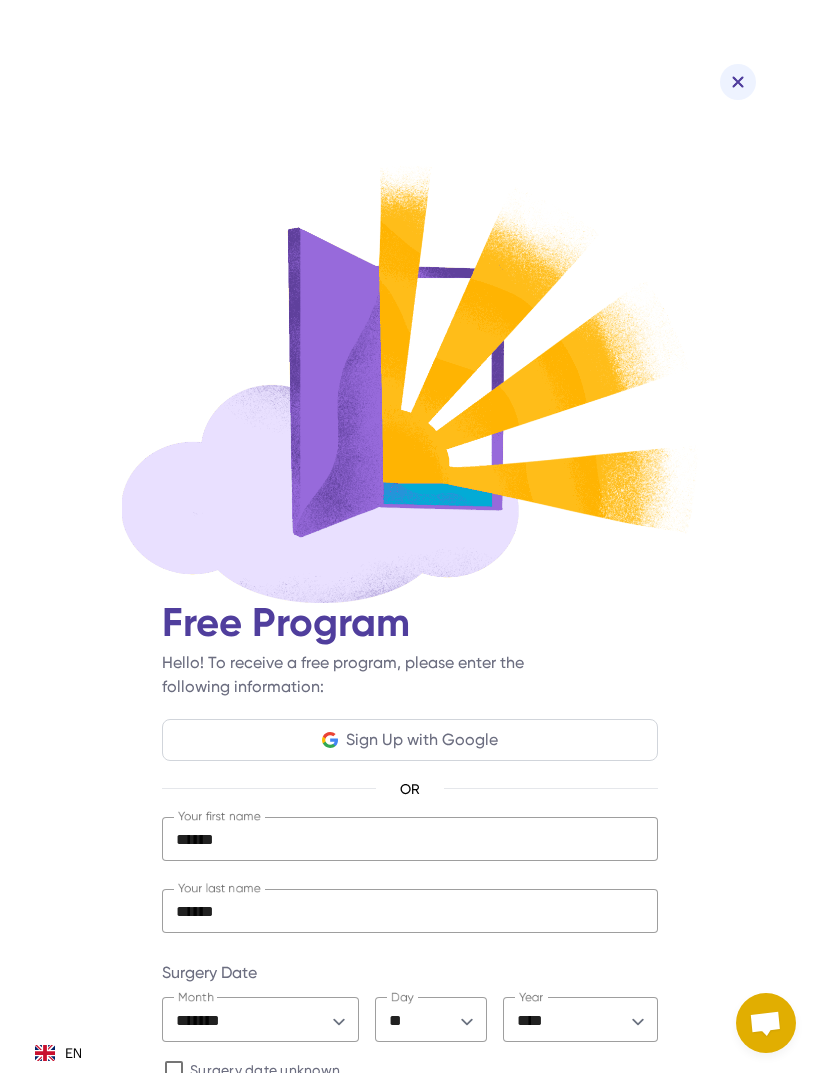 scroll, scrollTop: 512, scrollLeft: 0, axis: vertical 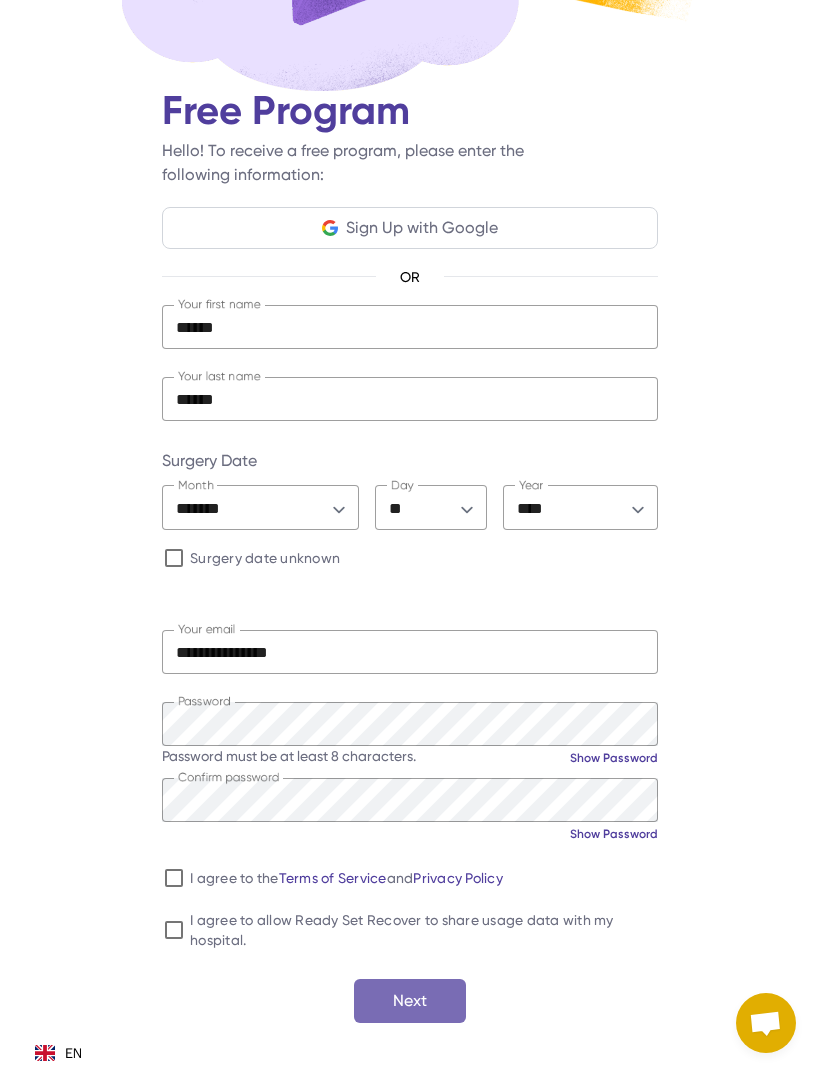 click at bounding box center (410, 1001) 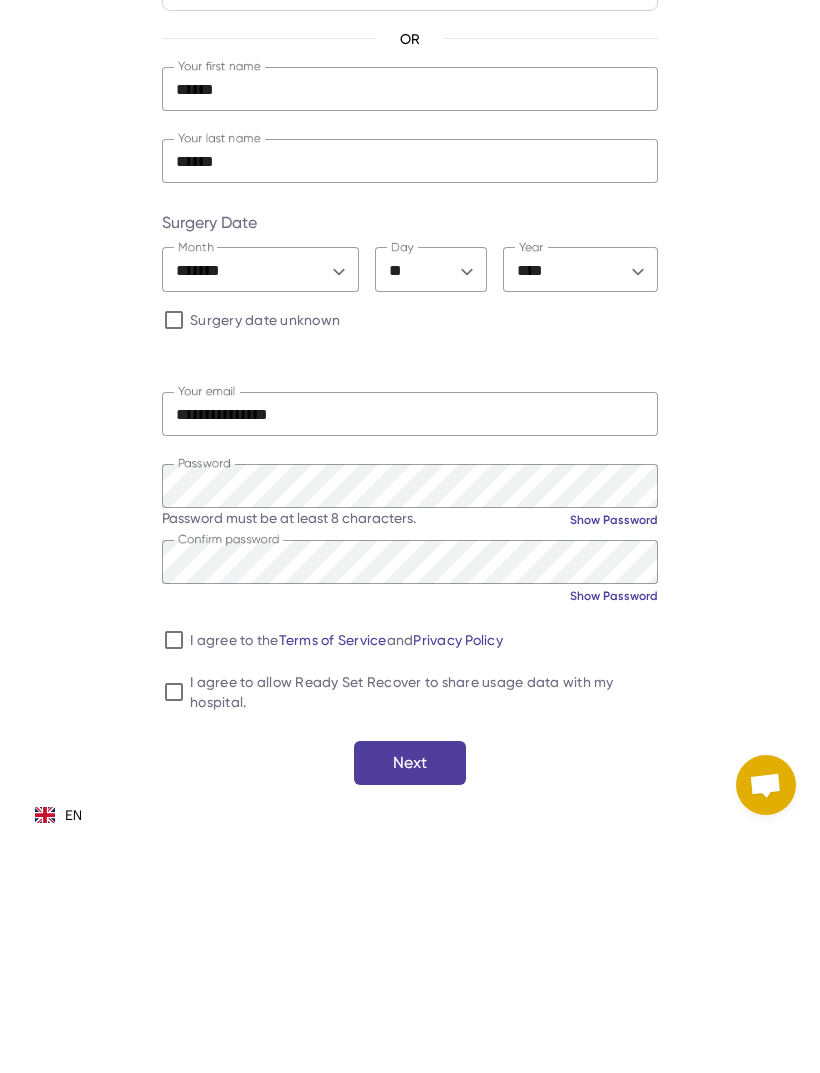 scroll, scrollTop: 512, scrollLeft: 0, axis: vertical 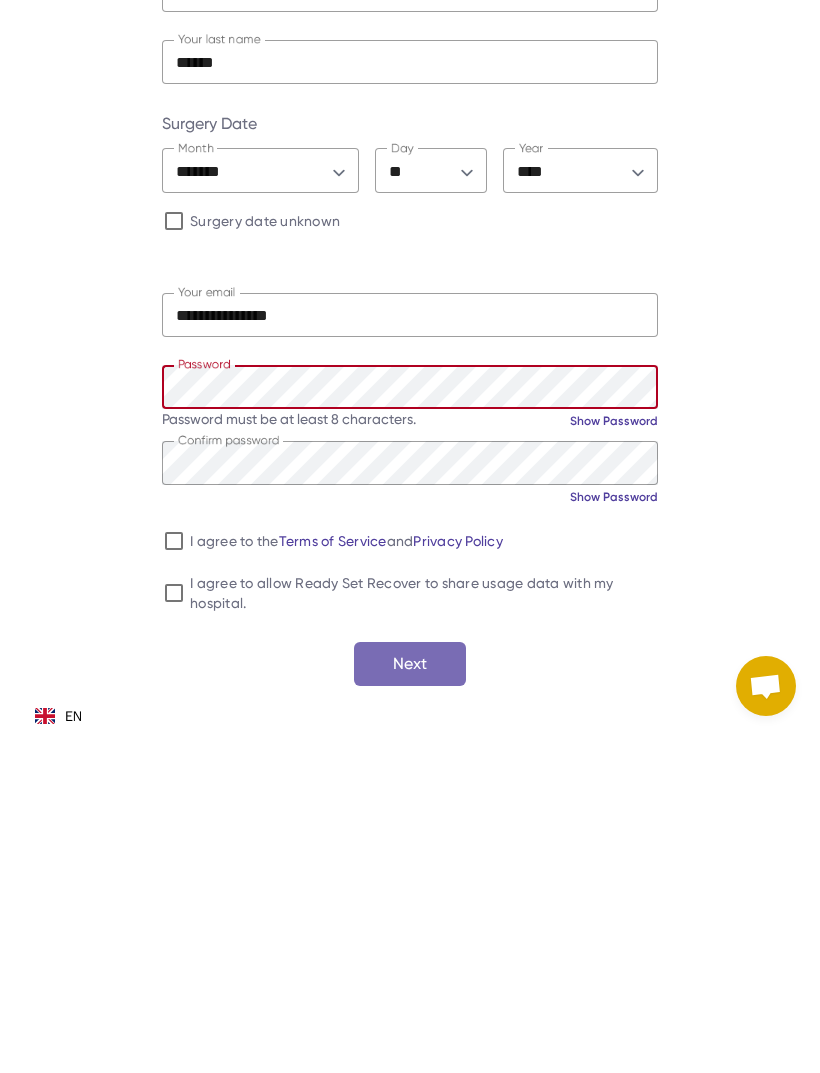 click at bounding box center [410, 1001] 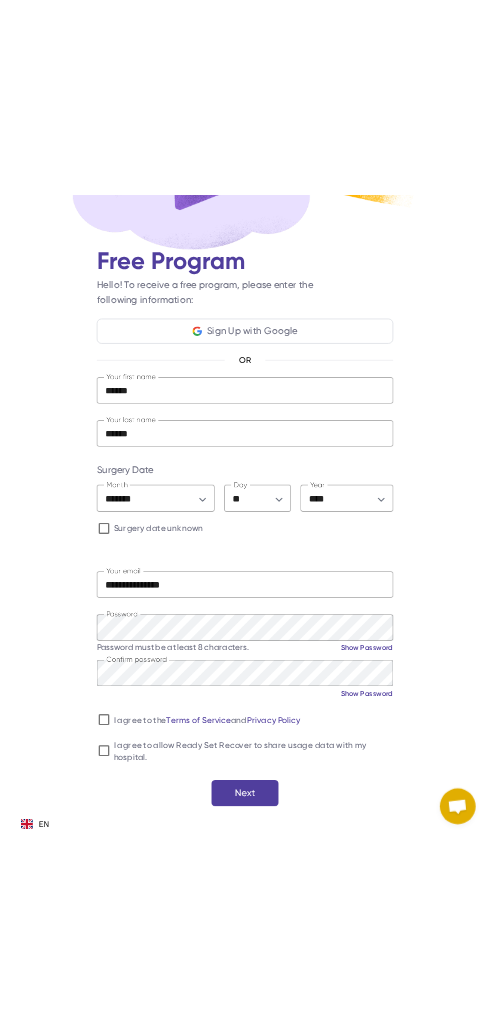 scroll, scrollTop: 0, scrollLeft: 0, axis: both 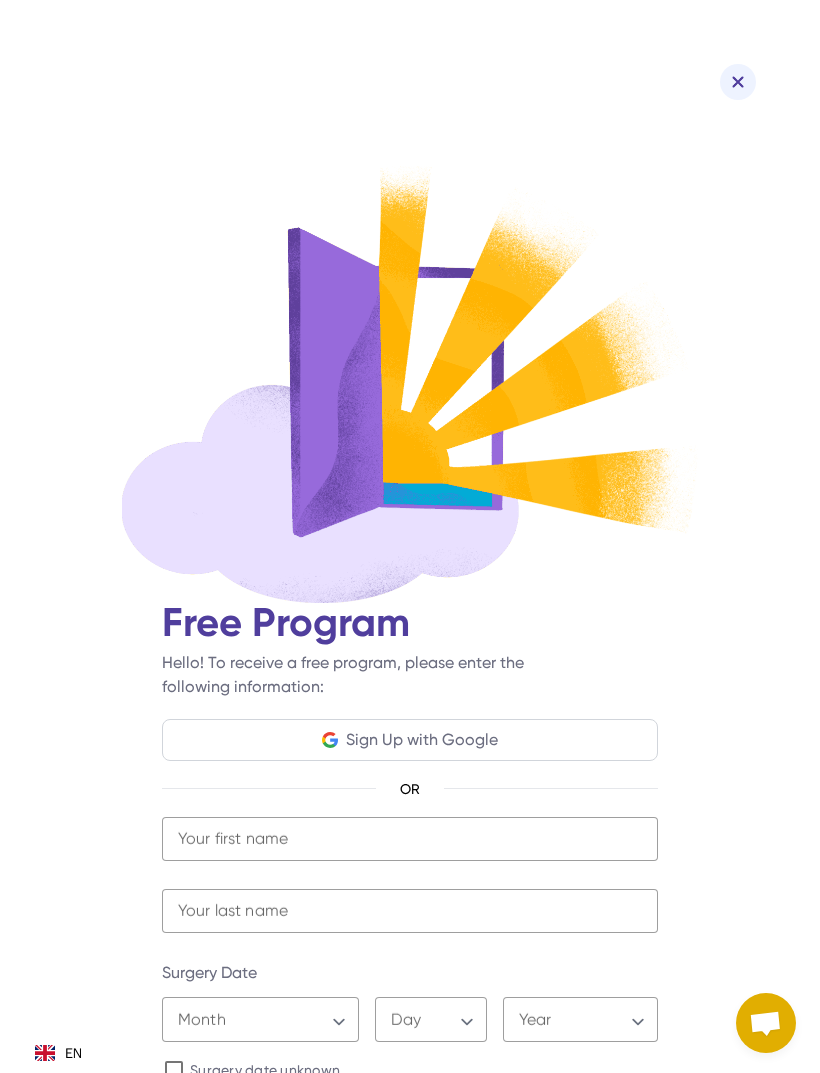 click at bounding box center [738, 82] 